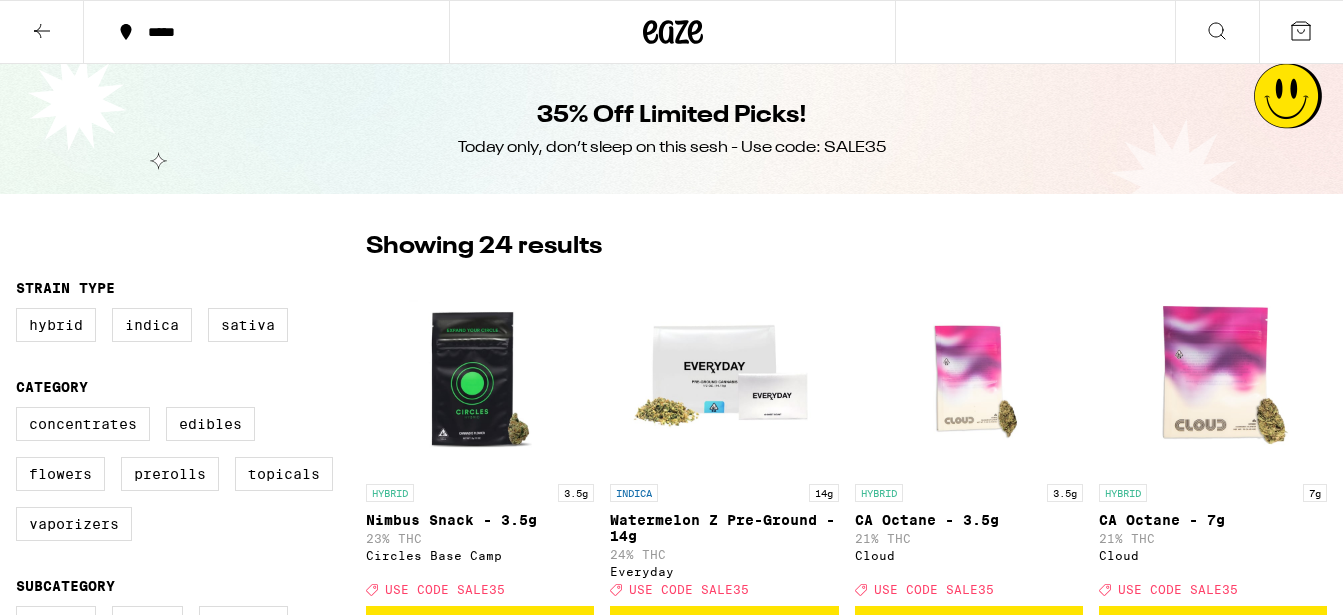 scroll, scrollTop: 0, scrollLeft: 0, axis: both 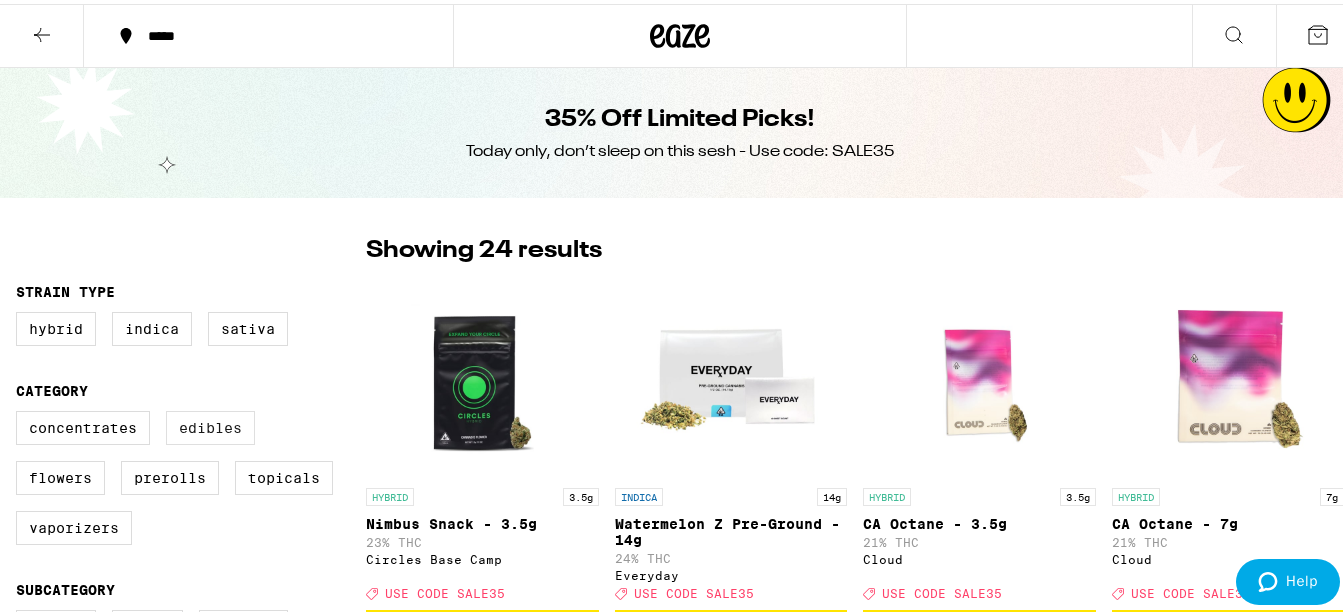 click on "Edibles" at bounding box center [210, 424] 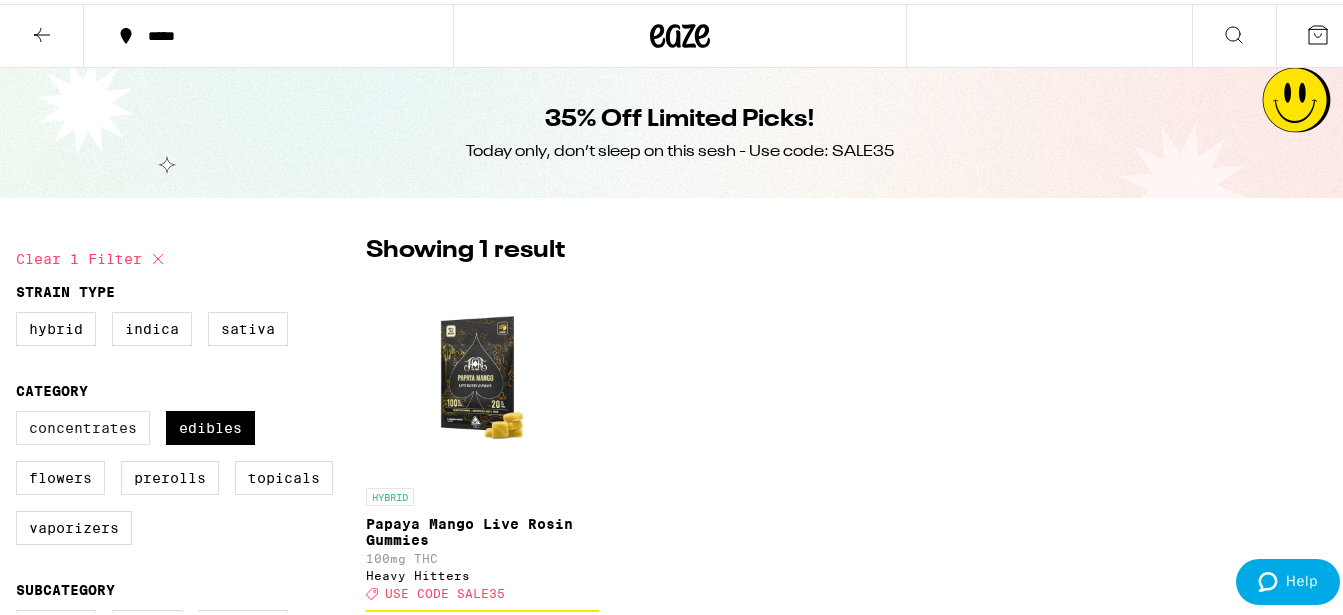 click on "Concentrates" at bounding box center [83, 424] 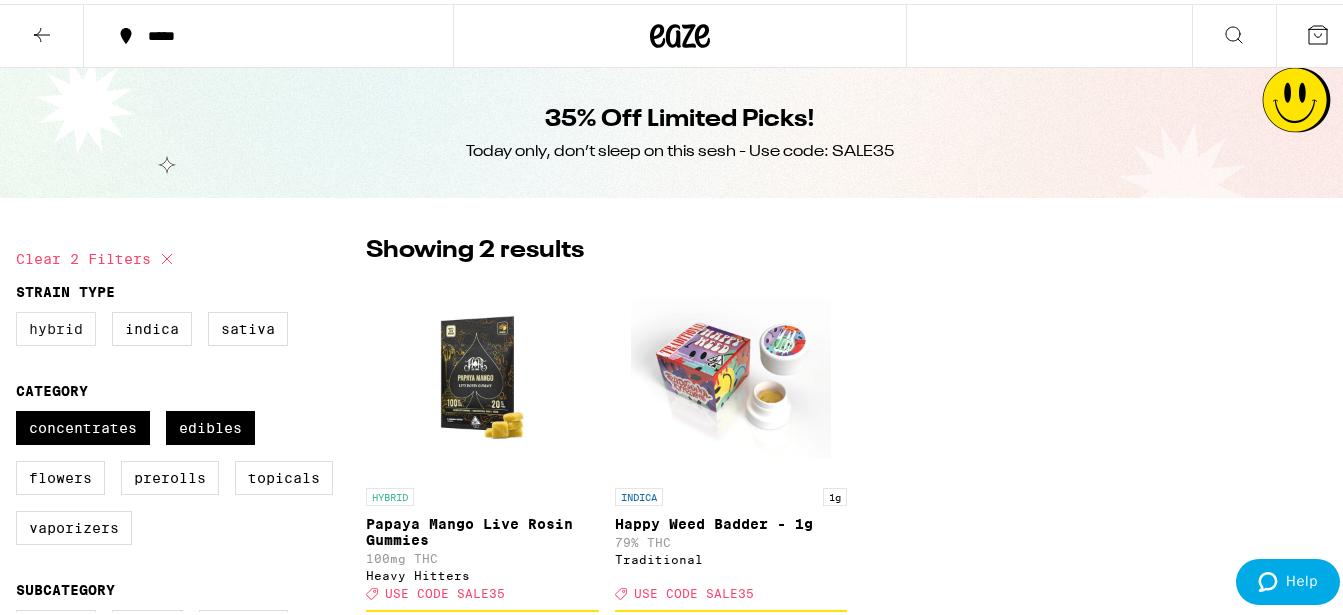 click on "Hybrid" at bounding box center (56, 325) 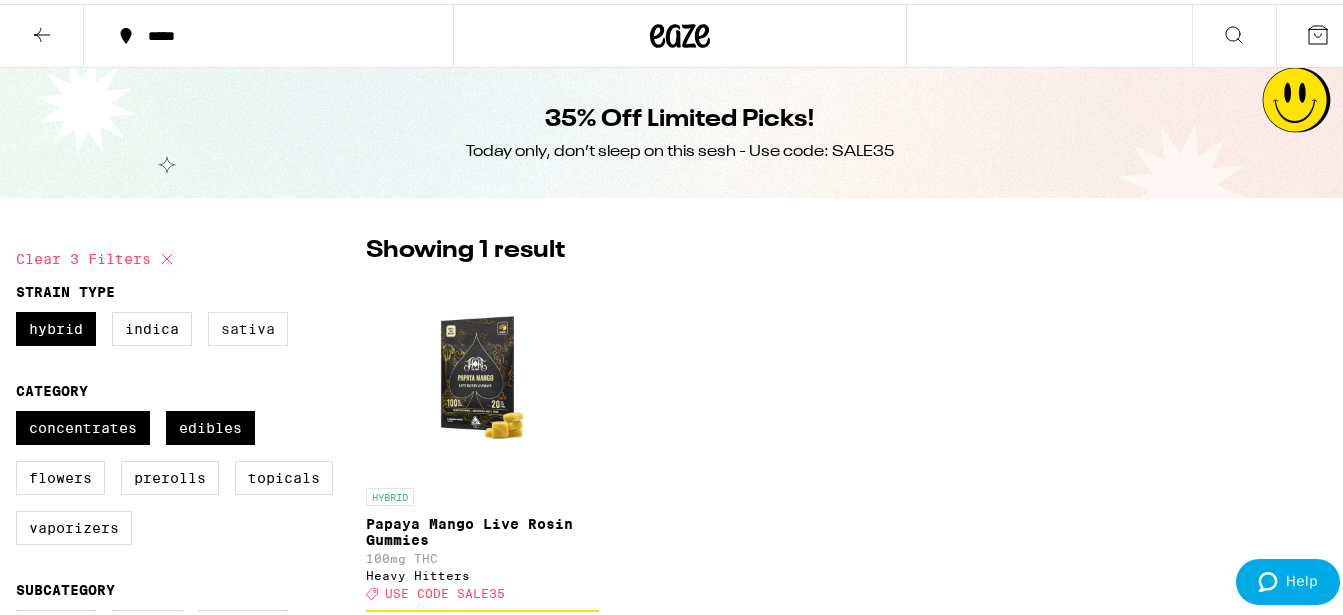 click on "Sativa" at bounding box center [248, 325] 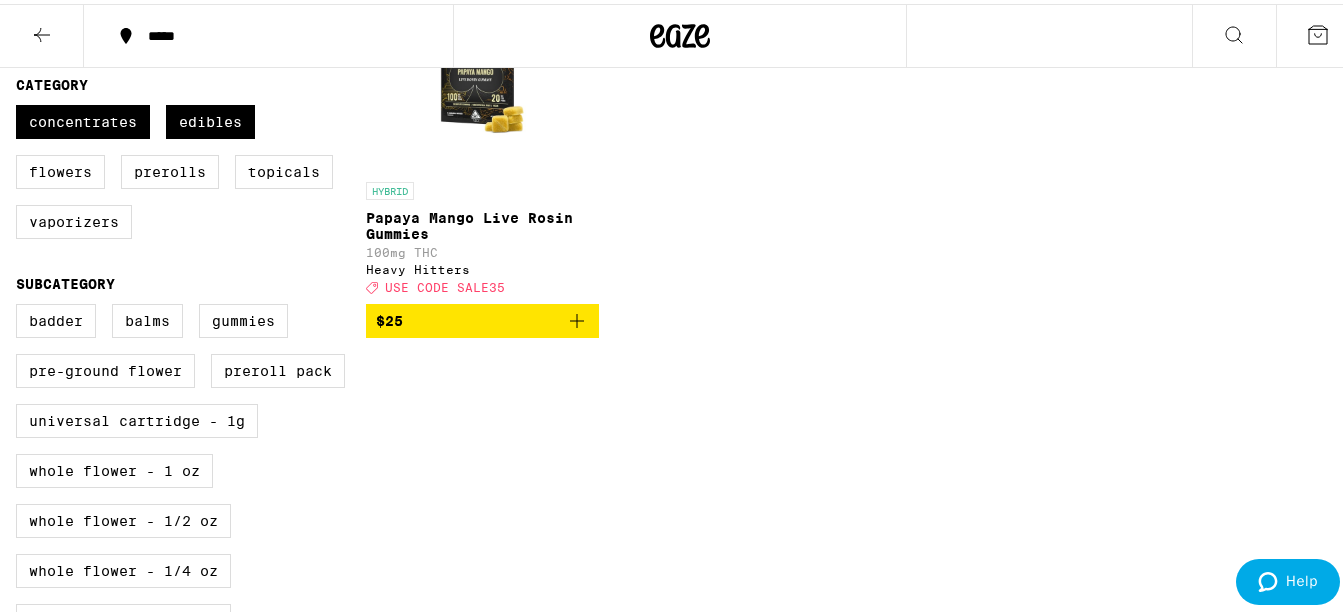 scroll, scrollTop: 0, scrollLeft: 0, axis: both 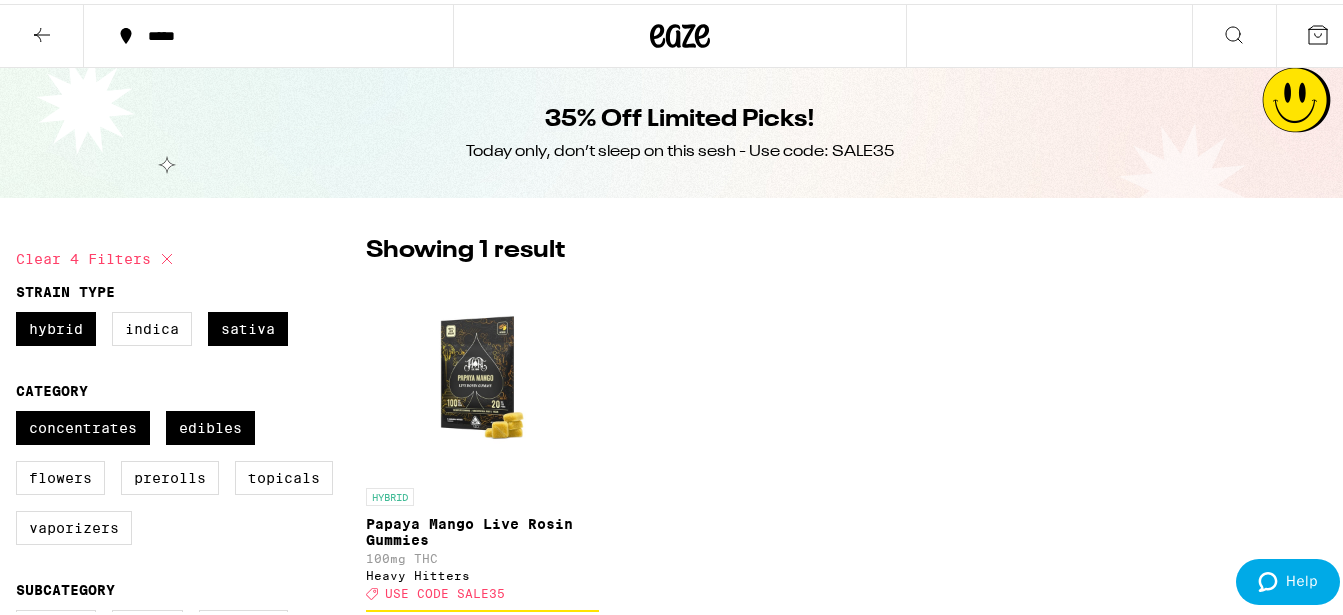 click at bounding box center (42, 31) 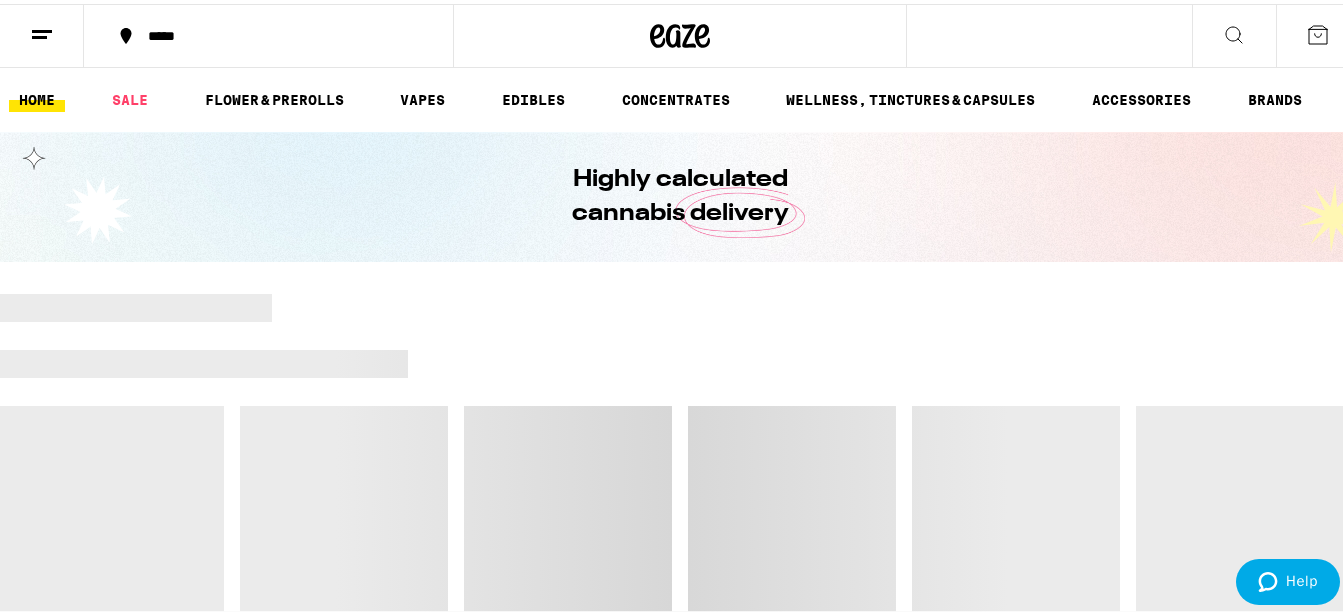 click at bounding box center [42, 31] 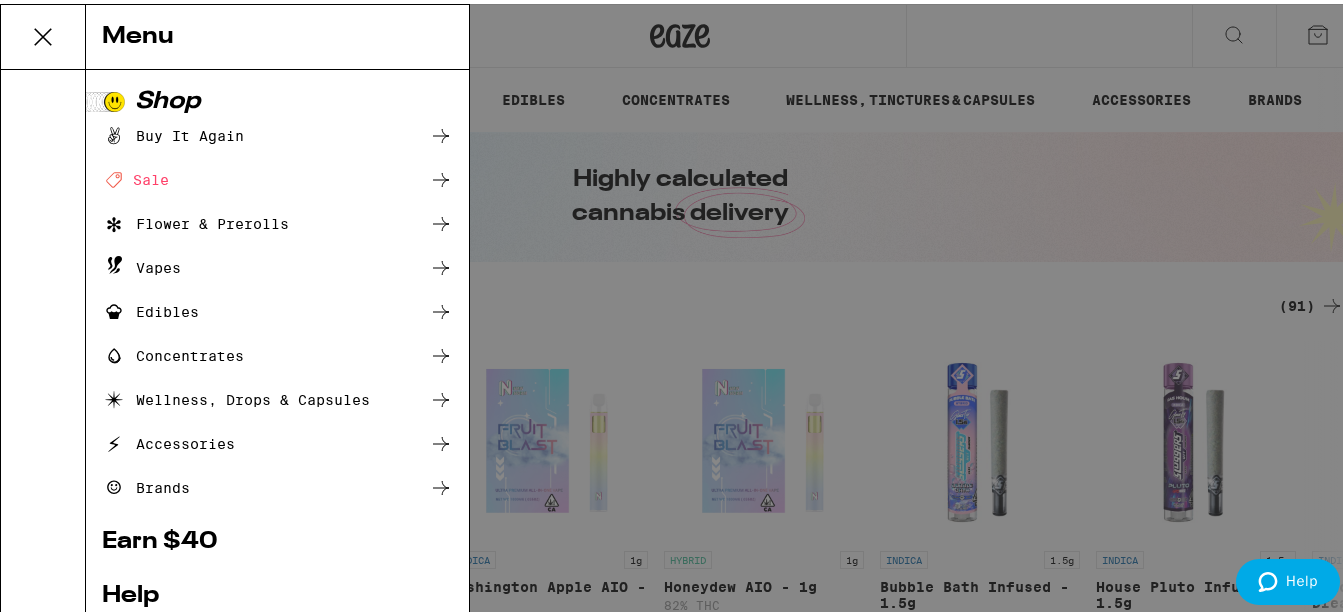 click on "Buy It Again" at bounding box center [173, 132] 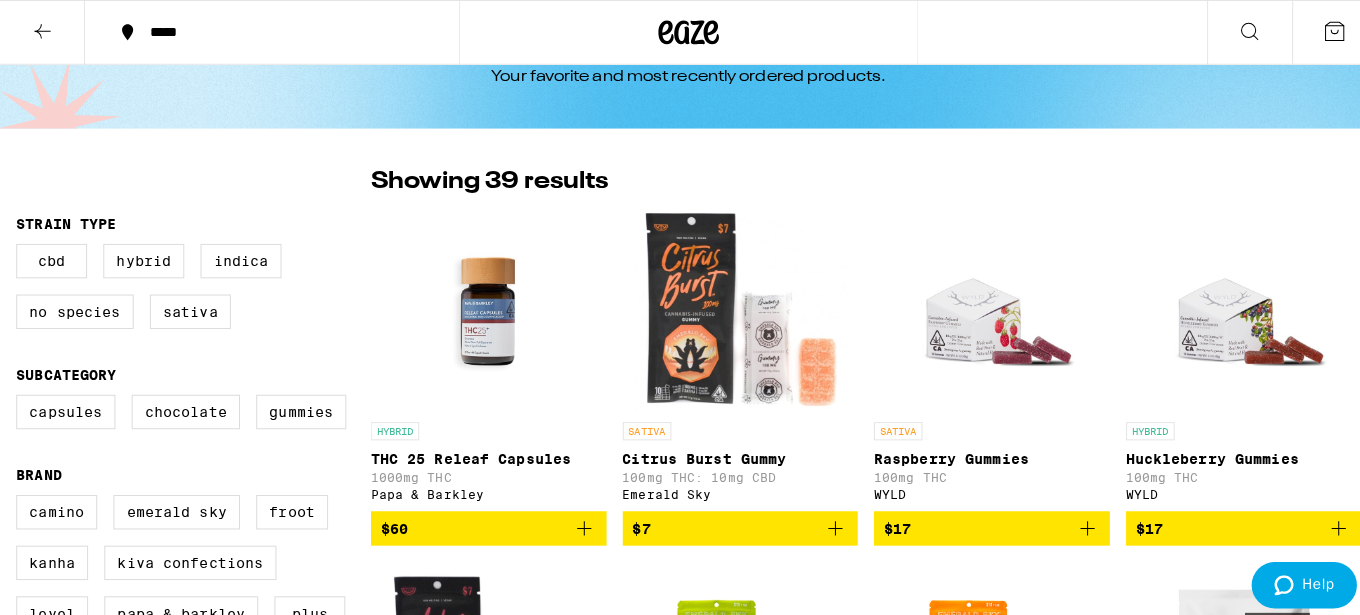 scroll, scrollTop: 0, scrollLeft: 0, axis: both 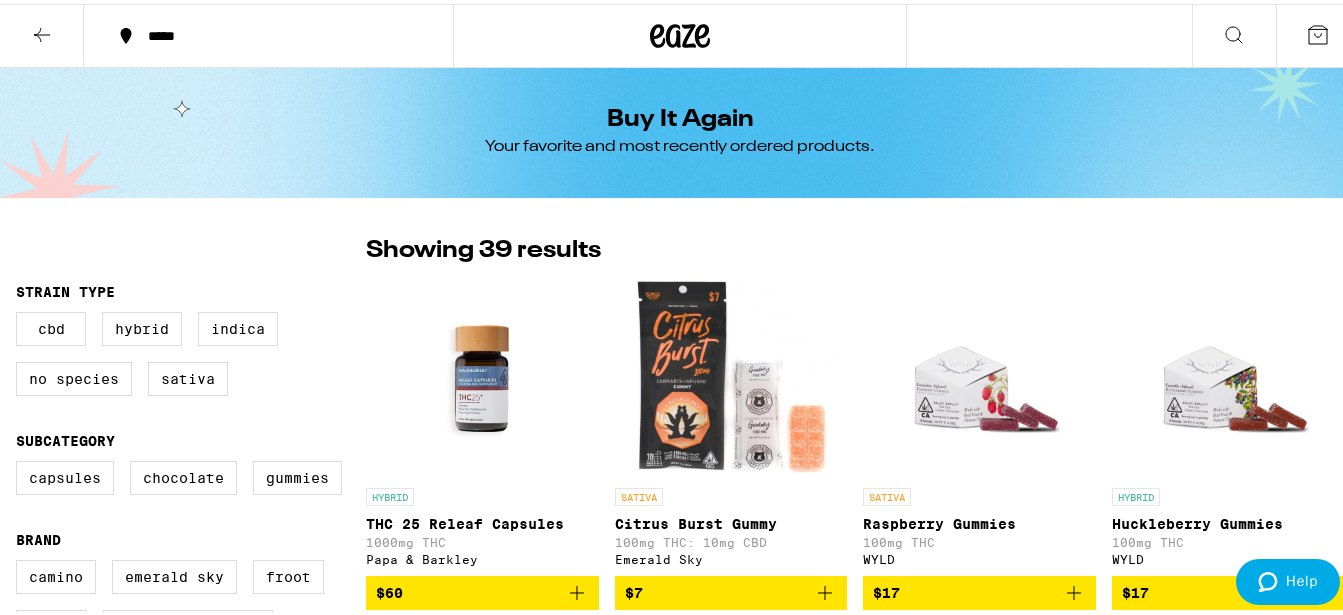 click at bounding box center [1318, 31] 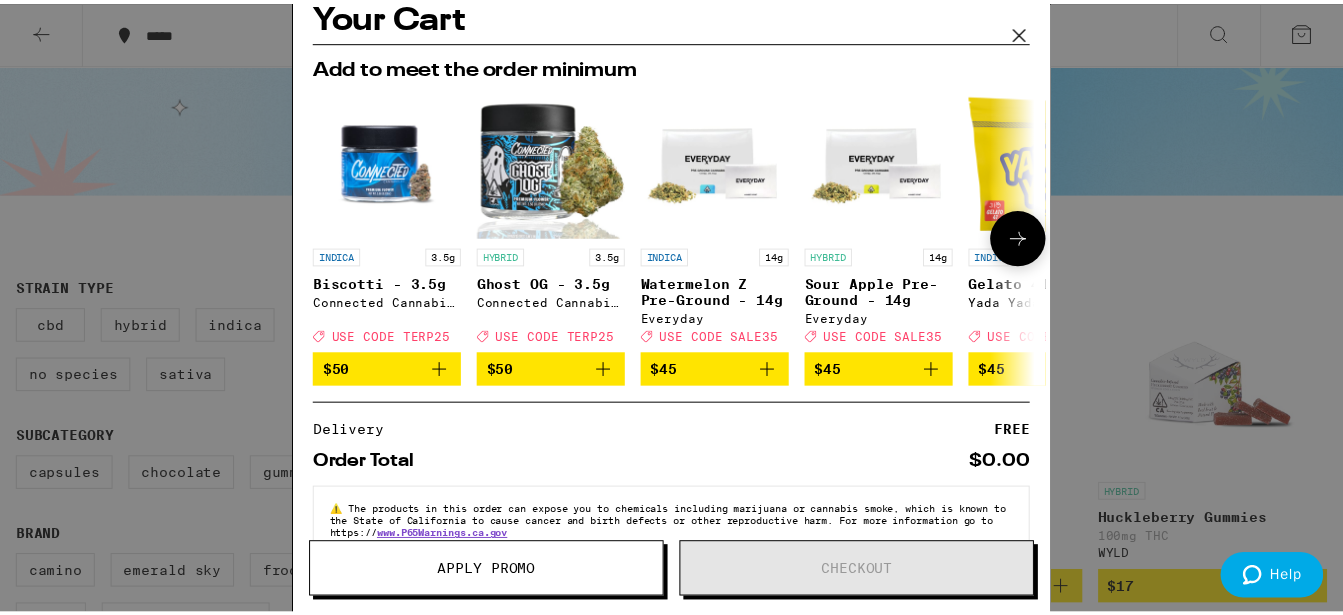 scroll, scrollTop: 0, scrollLeft: 0, axis: both 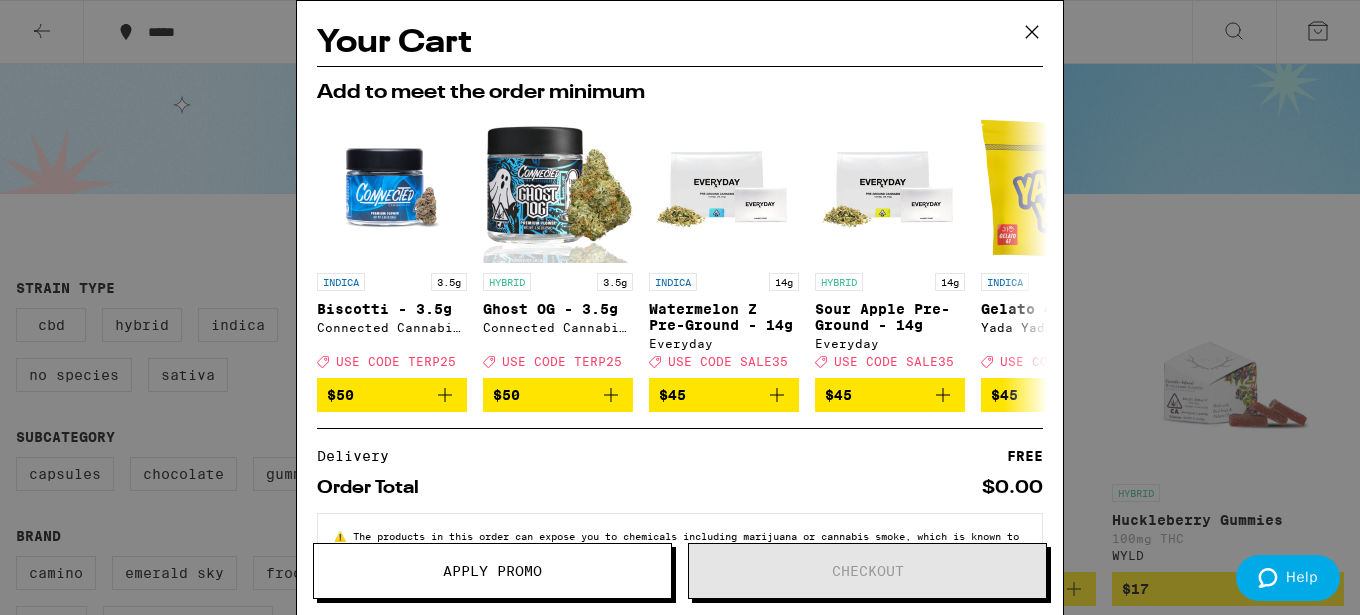 click at bounding box center (1032, 32) 